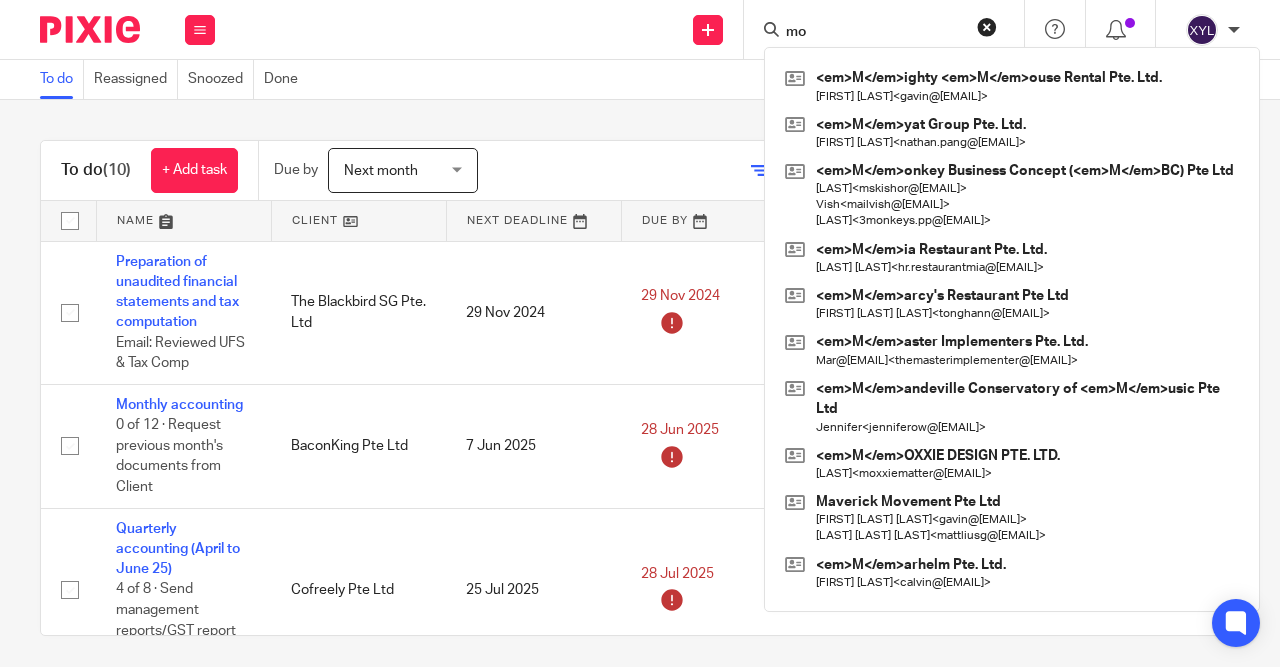 scroll, scrollTop: 0, scrollLeft: 0, axis: both 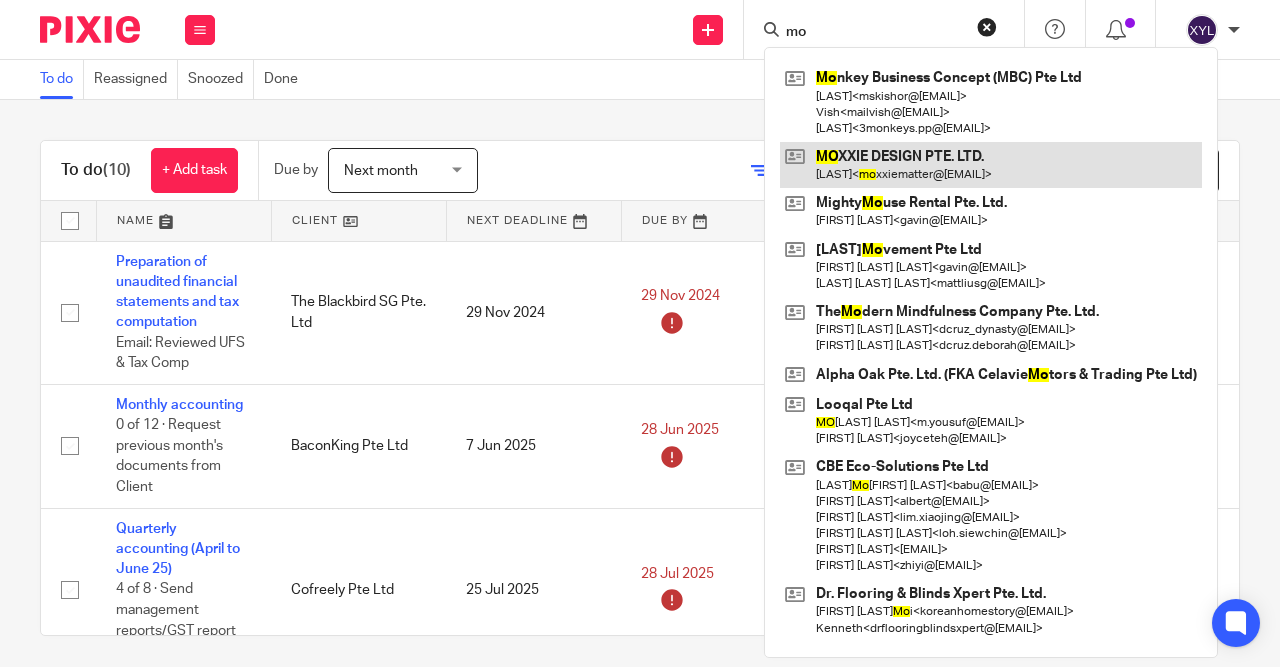 type on "mo" 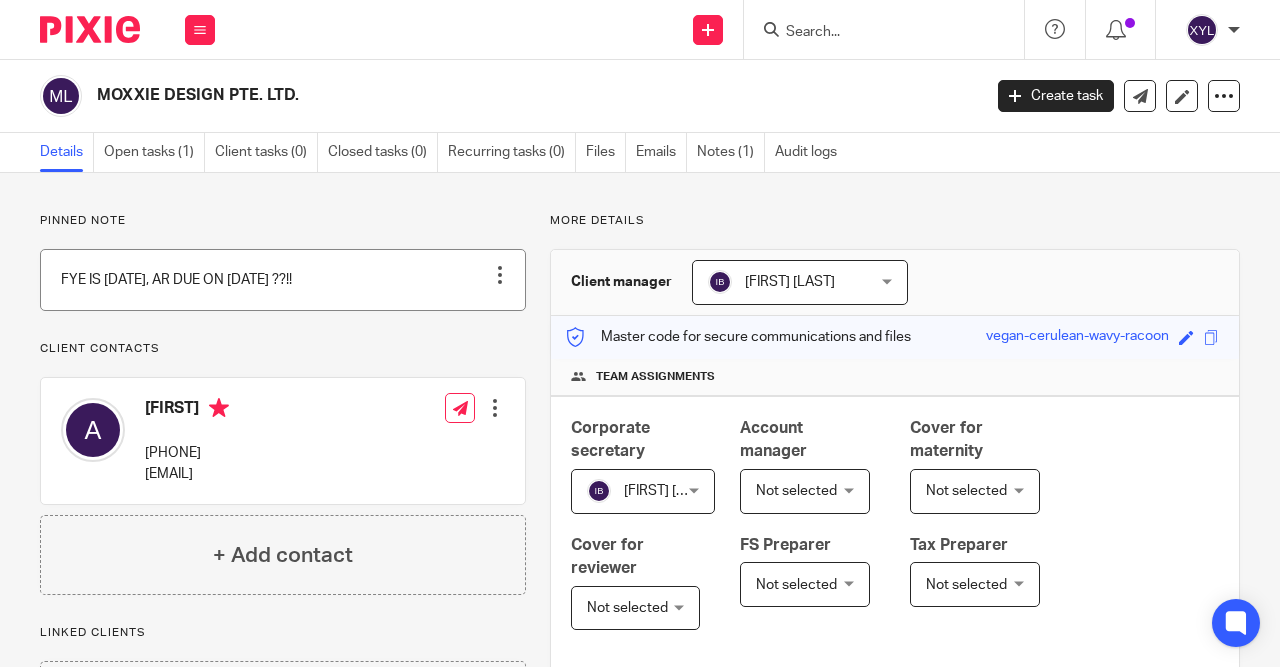 scroll, scrollTop: 0, scrollLeft: 0, axis: both 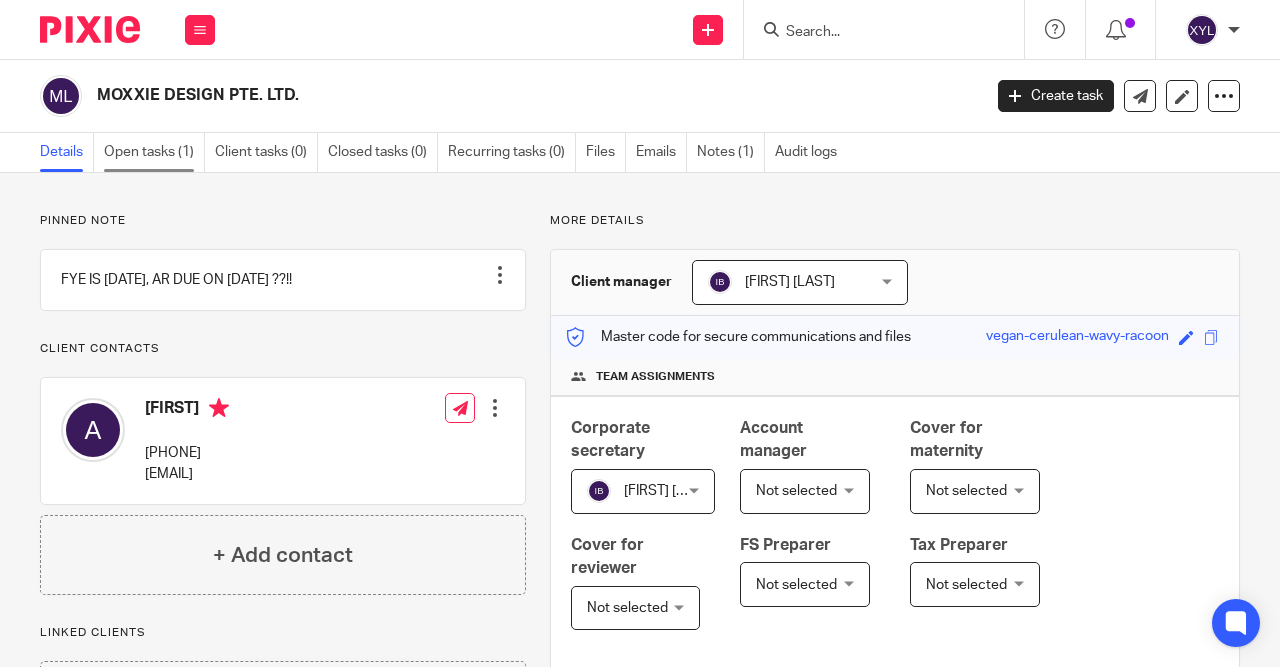 click on "Open tasks (1)" at bounding box center [154, 152] 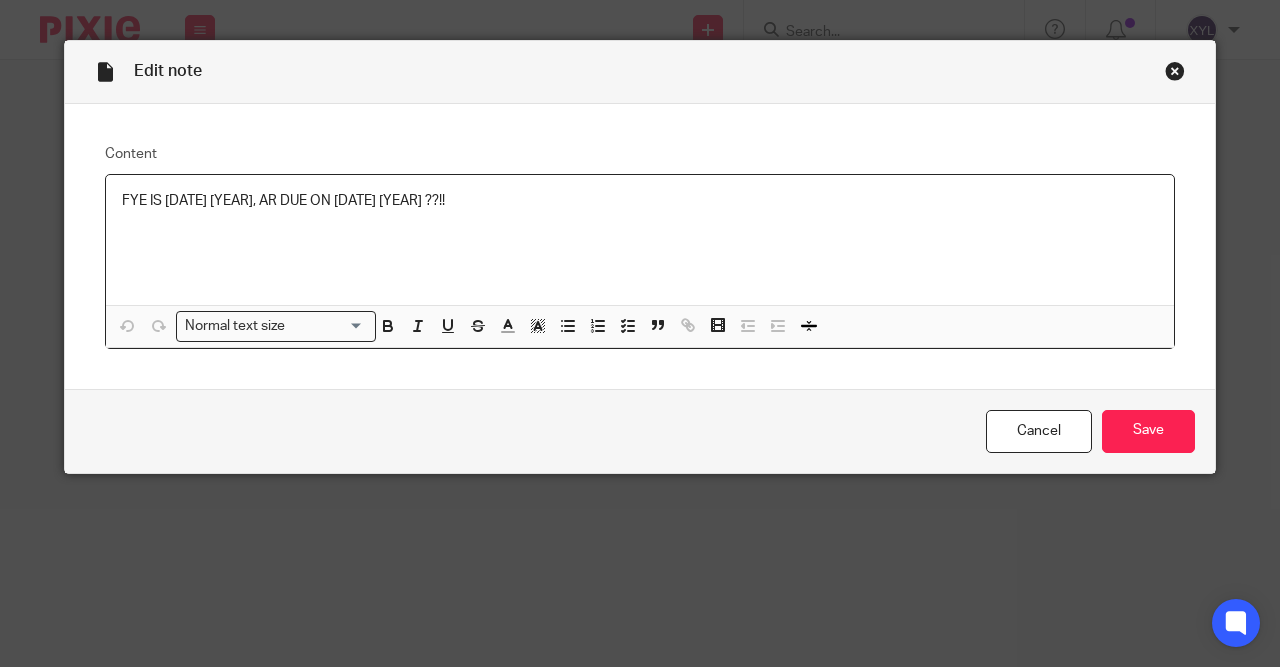 scroll, scrollTop: 0, scrollLeft: 0, axis: both 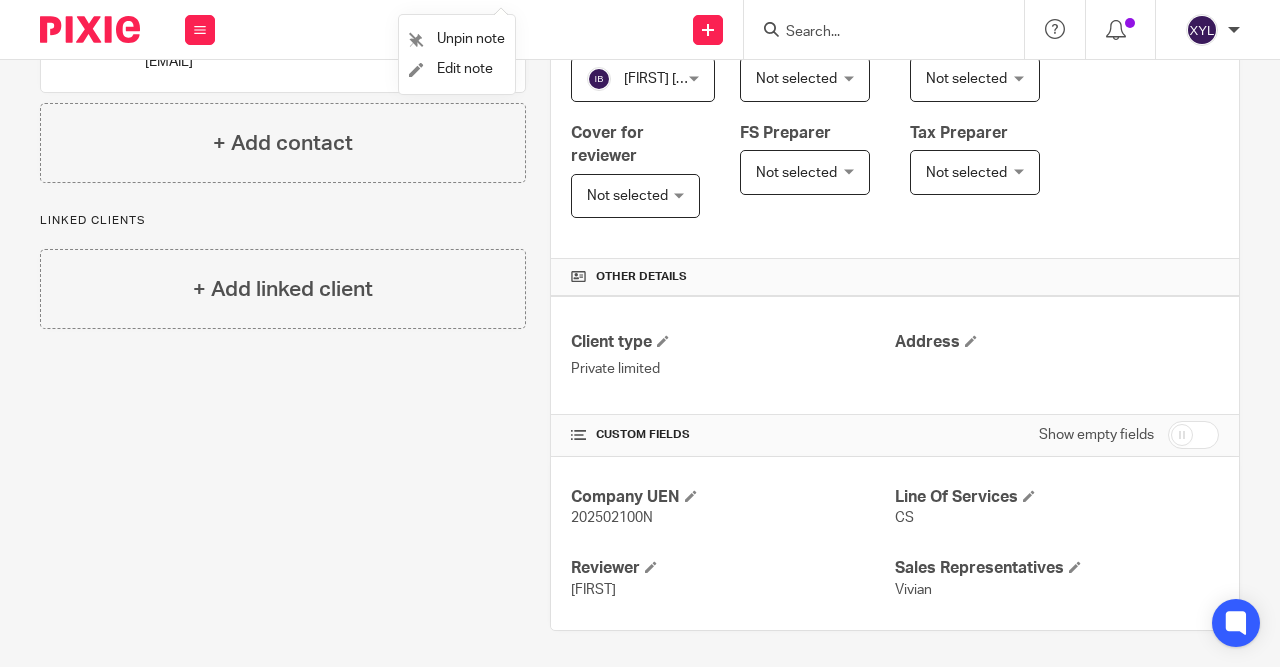 click on "Pinned note
FYE IS 15 JAN 2025, AR DUE ON 15 AUG 2025 ??!!
Unpin note
Edit note
Client contacts
Aznie
+447935187185
moxxiematter@gmail.com
Edit contact
Create client from contact
Export data" at bounding box center (272, 216) 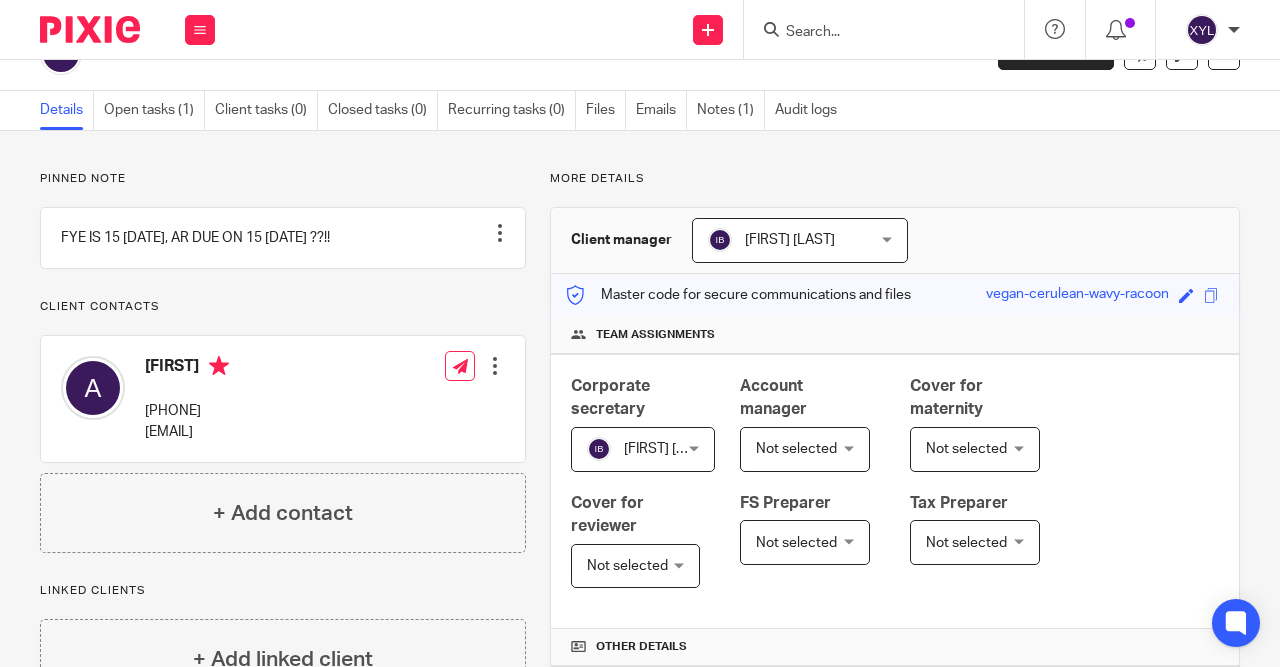 scroll, scrollTop: 42, scrollLeft: 0, axis: vertical 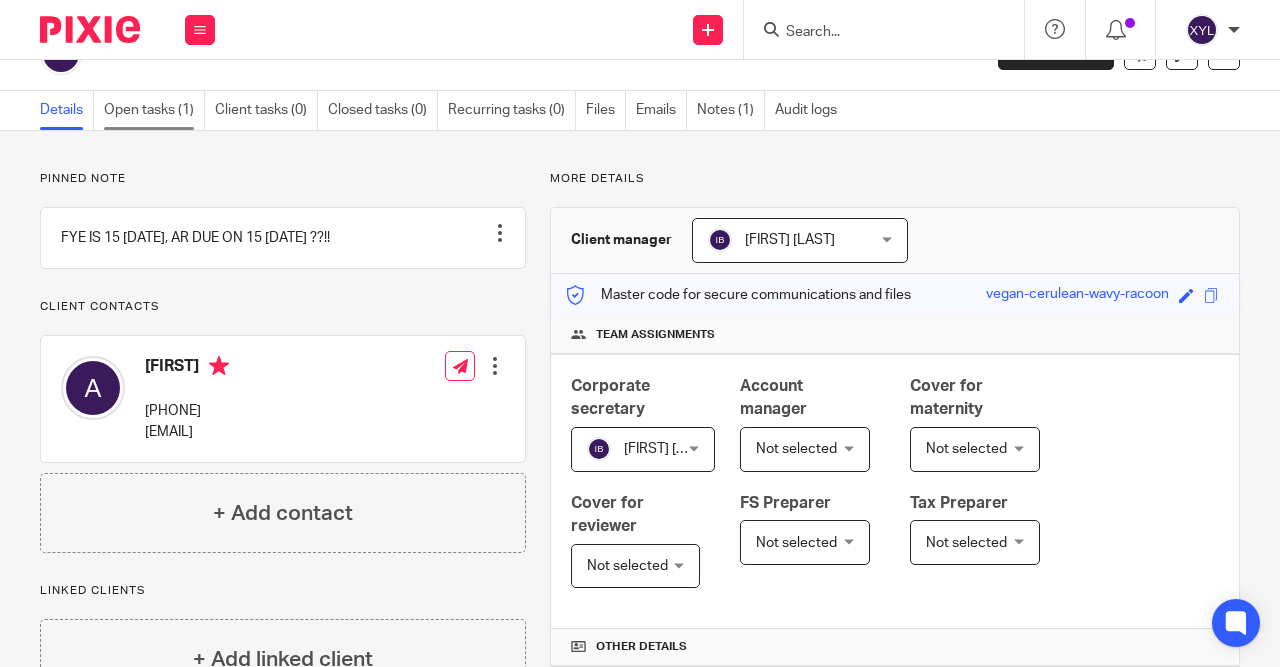 click on "Open tasks (1)" at bounding box center [154, 110] 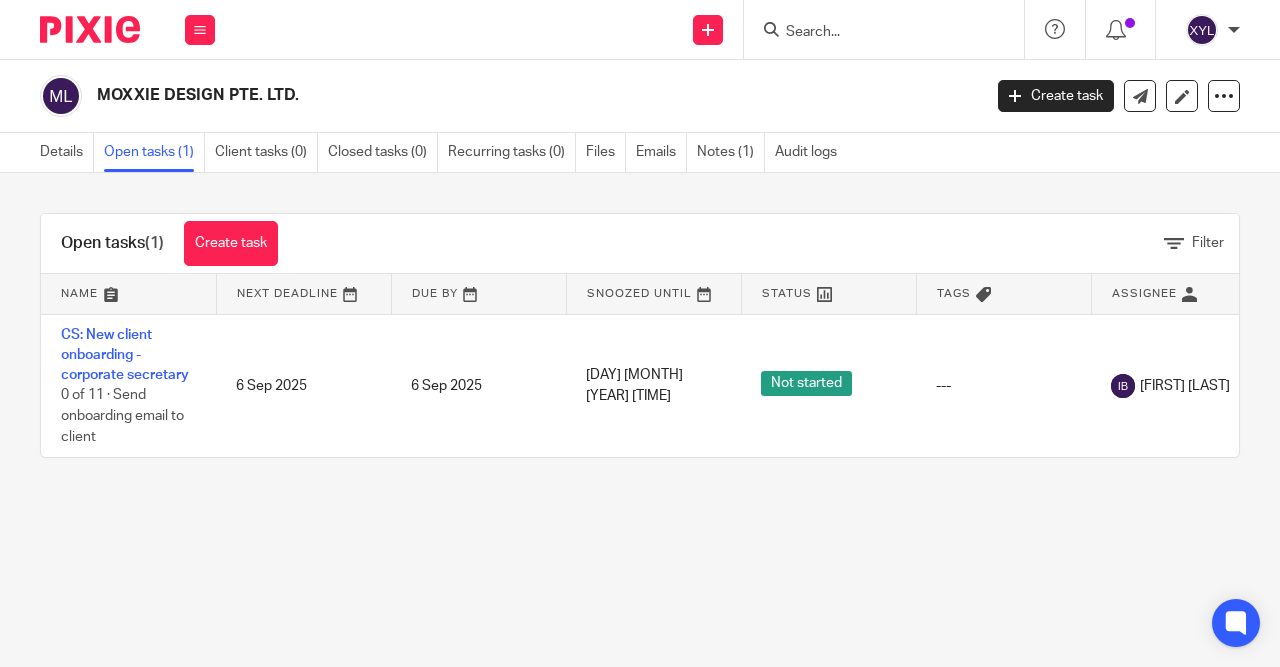 scroll, scrollTop: 0, scrollLeft: 0, axis: both 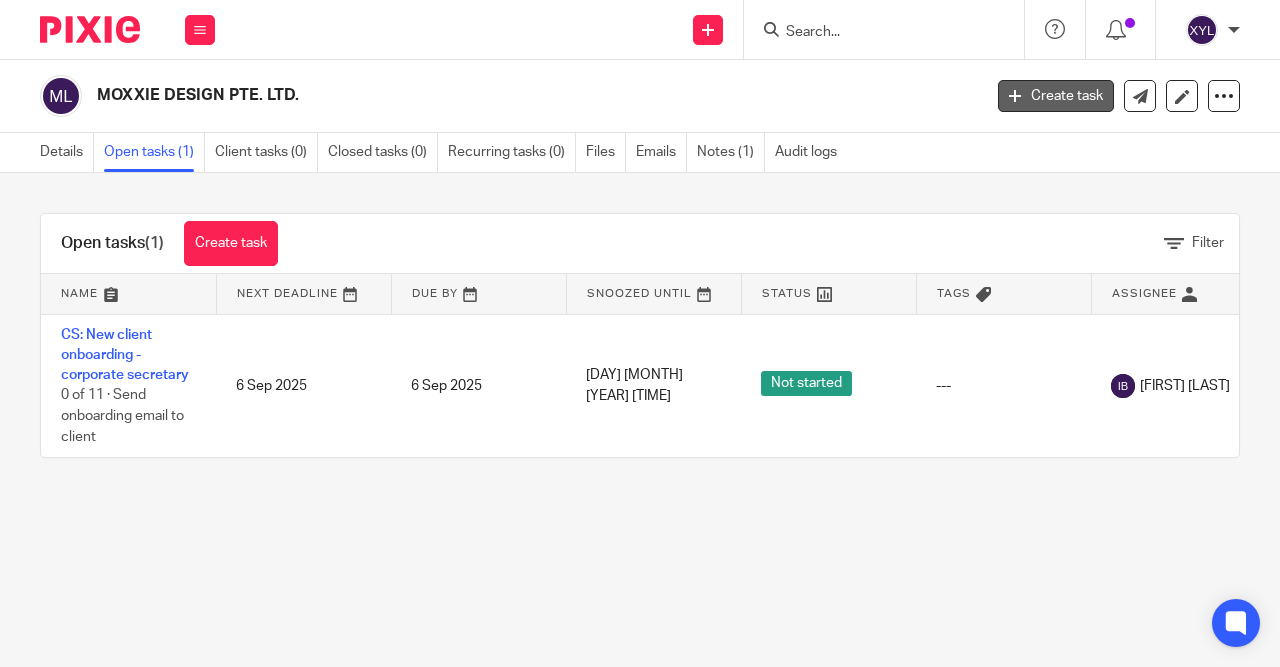 click on "Create task" at bounding box center [1056, 96] 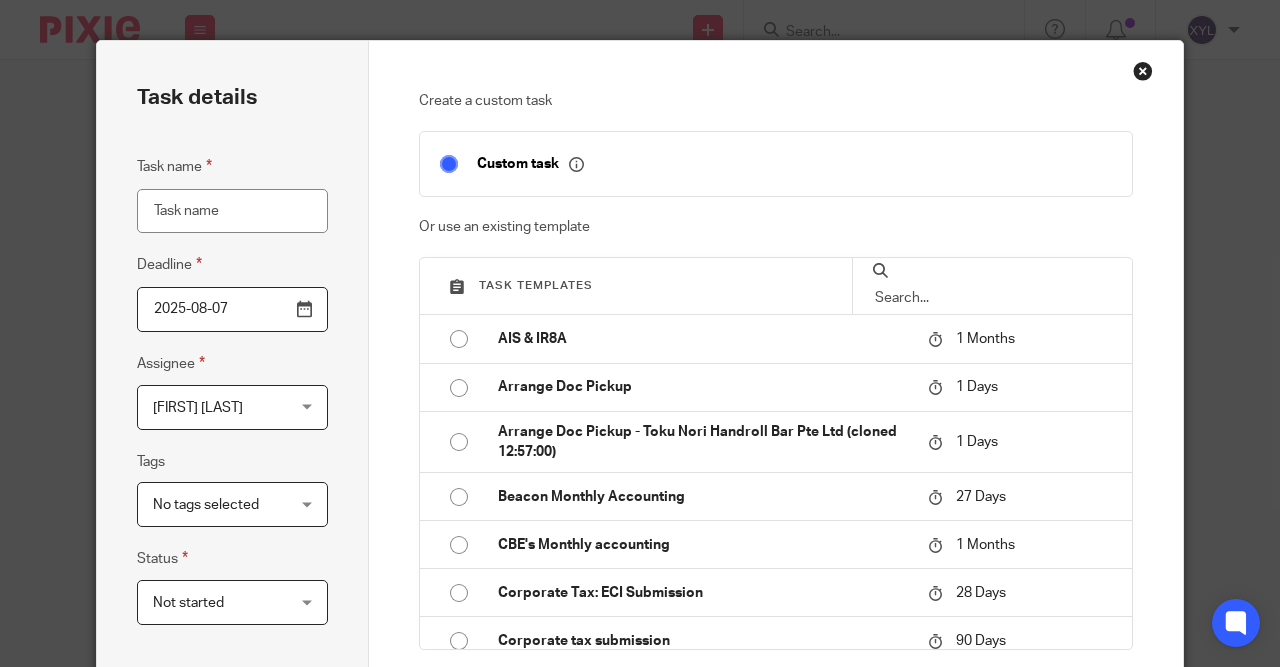 scroll, scrollTop: 0, scrollLeft: 0, axis: both 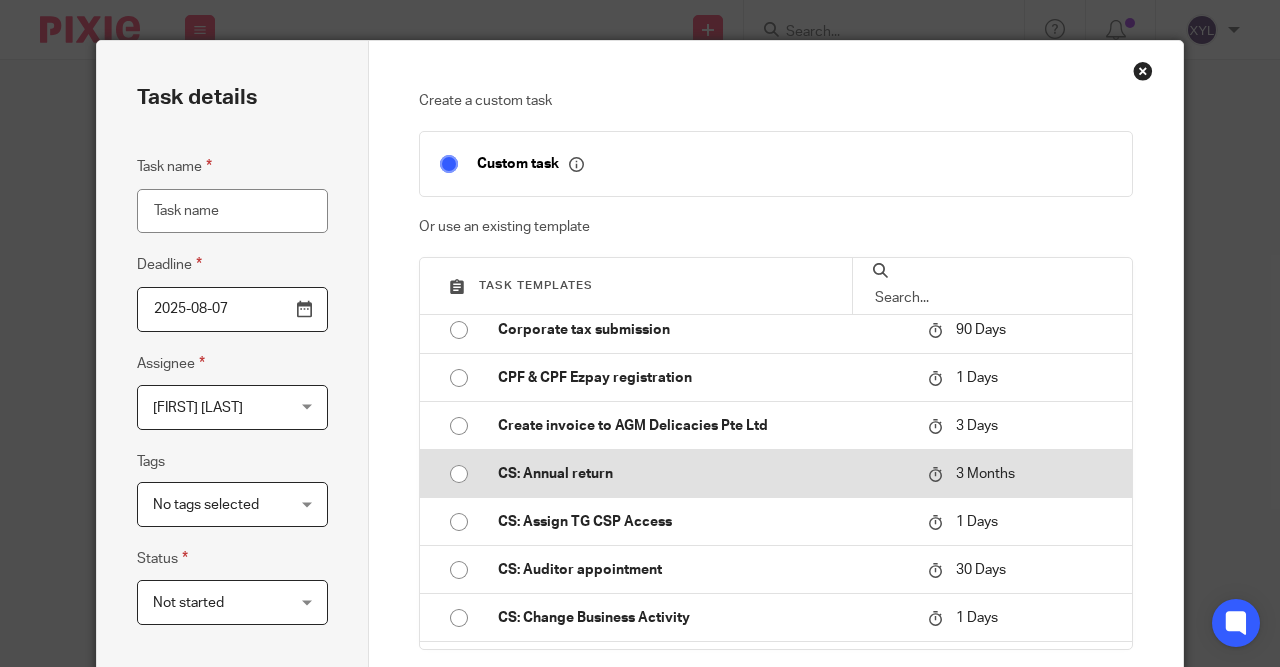 click on "CS: Annual return" at bounding box center (703, 474) 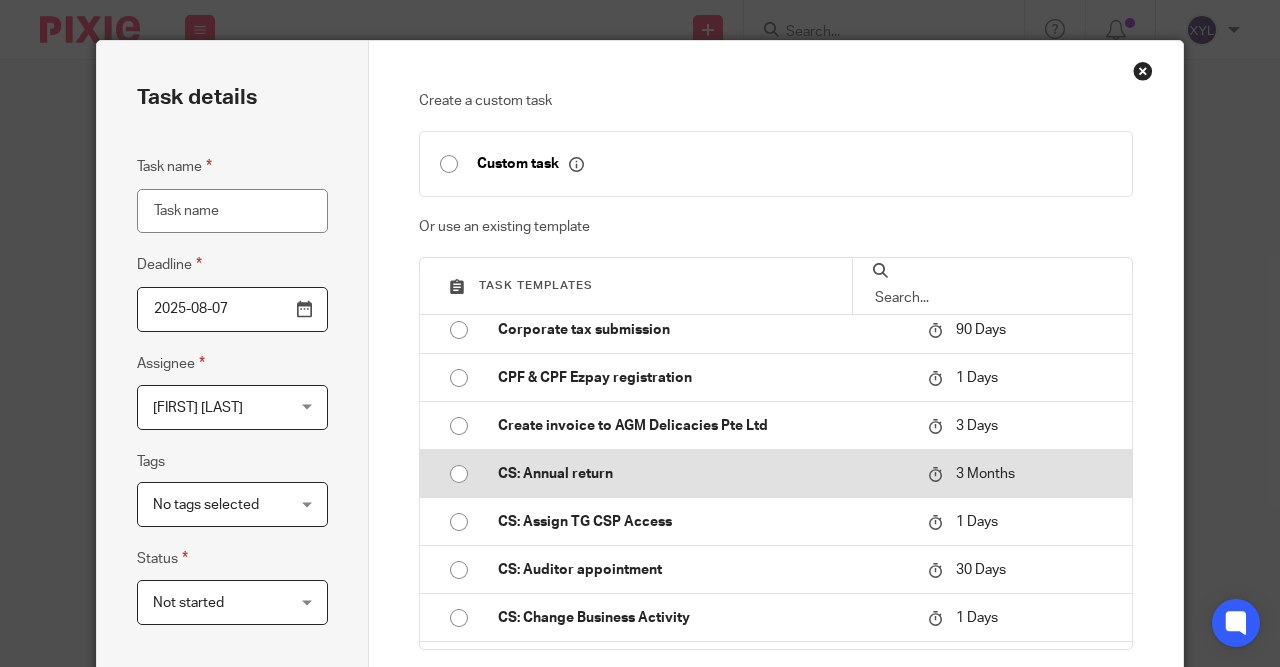 type on "2025-11-07" 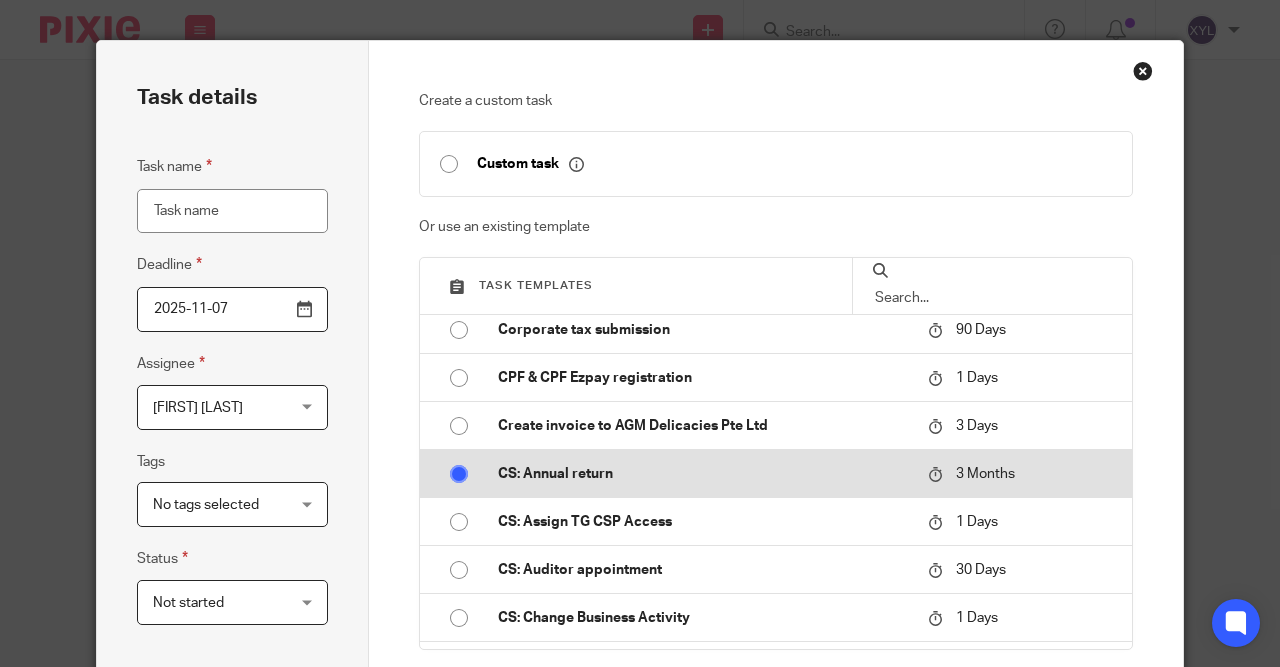 type on "CS: Annual return" 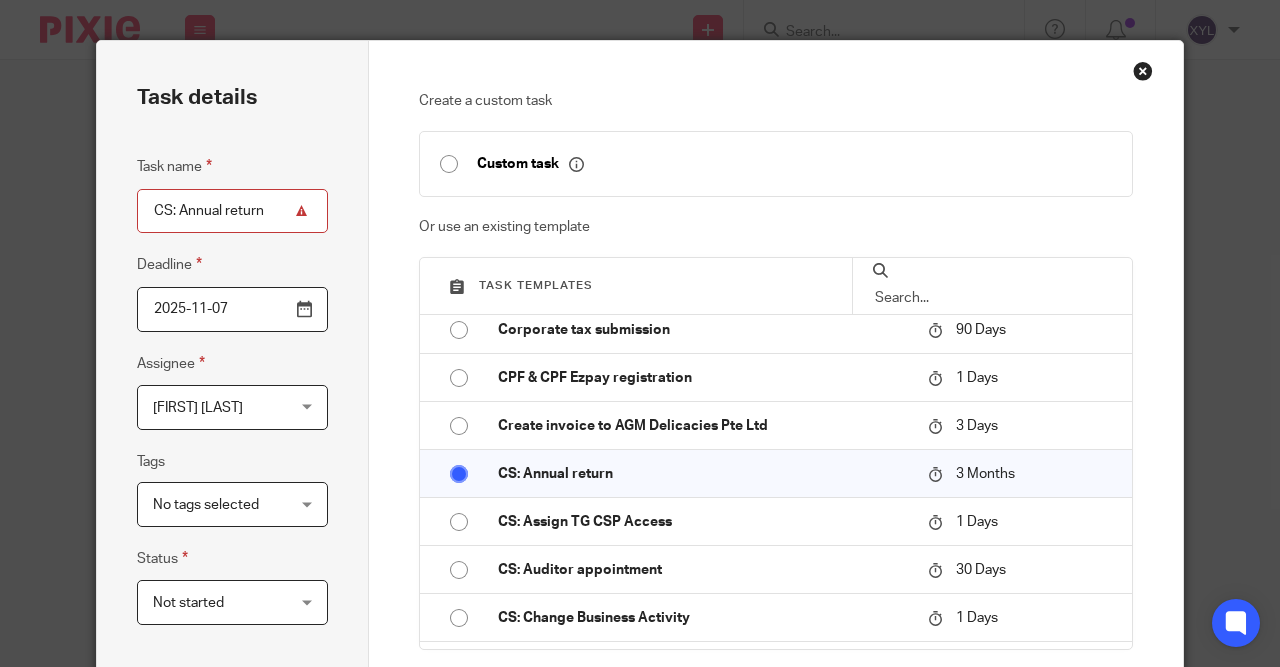 scroll, scrollTop: 453, scrollLeft: 0, axis: vertical 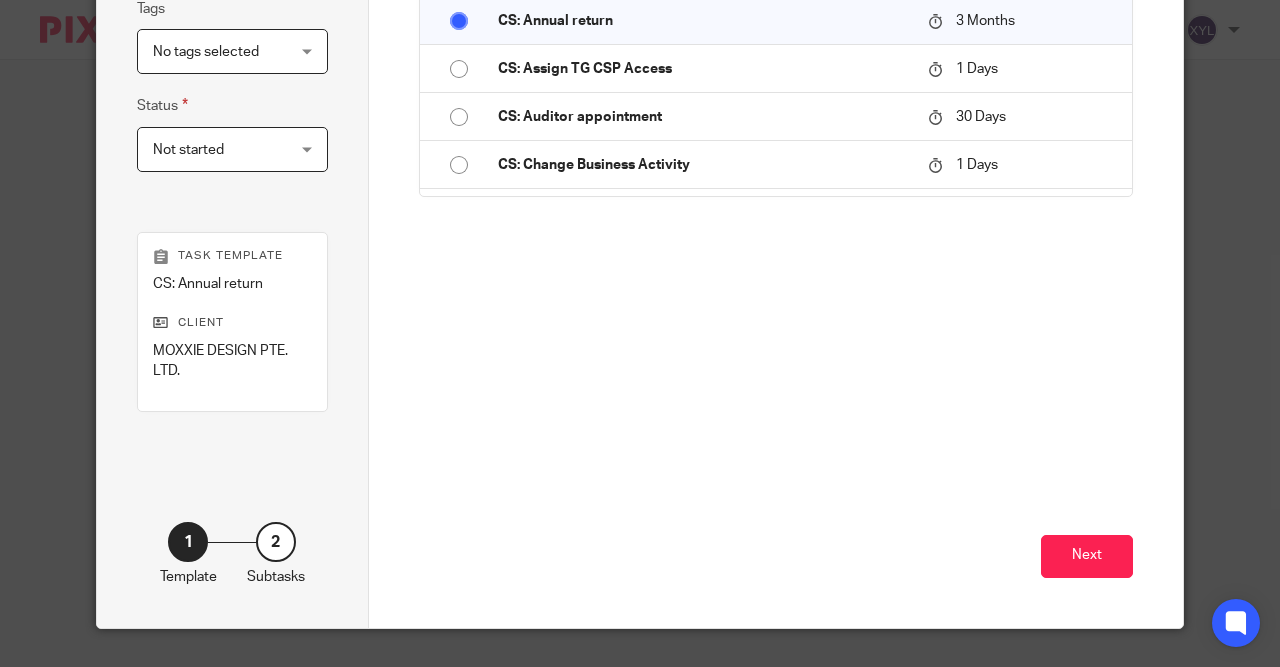 click on "Next" at bounding box center [776, 502] 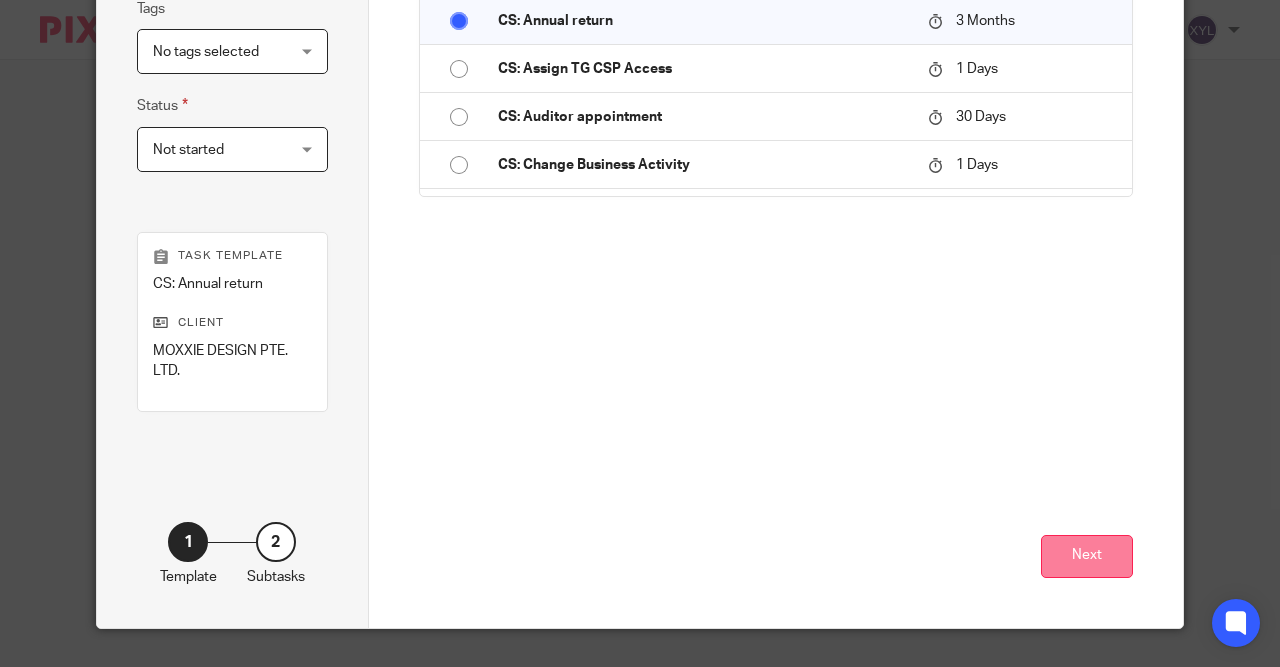 click on "Next" at bounding box center [1087, 556] 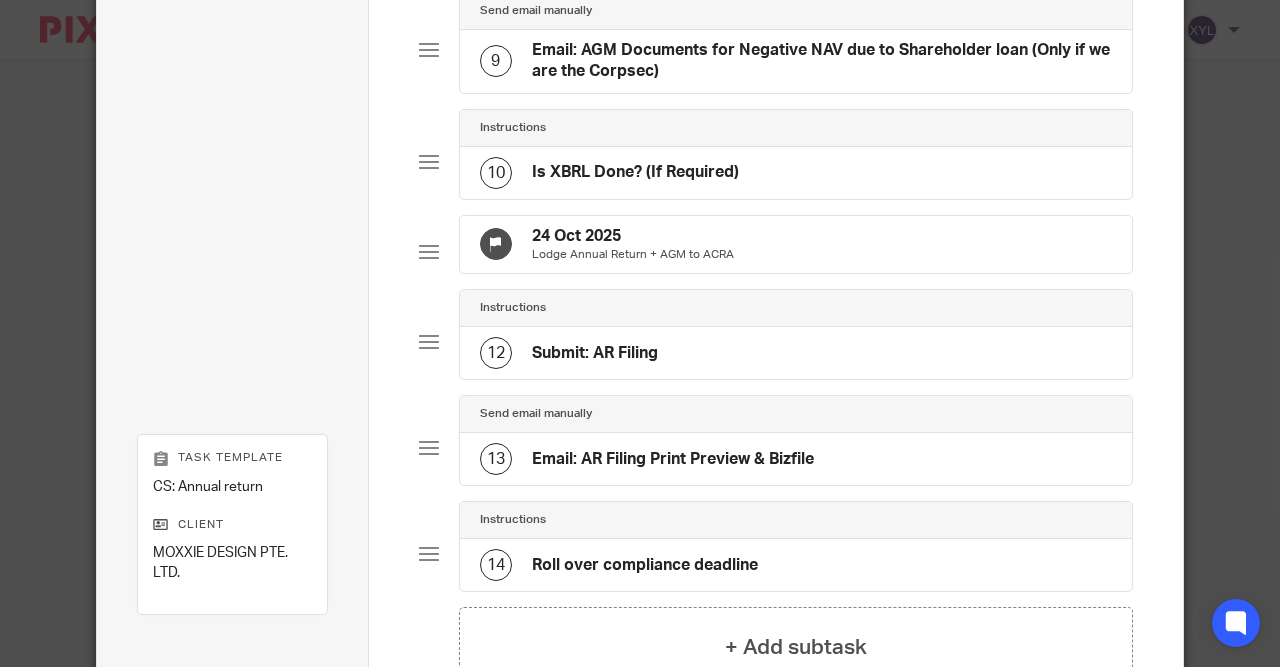 scroll, scrollTop: 1212, scrollLeft: 0, axis: vertical 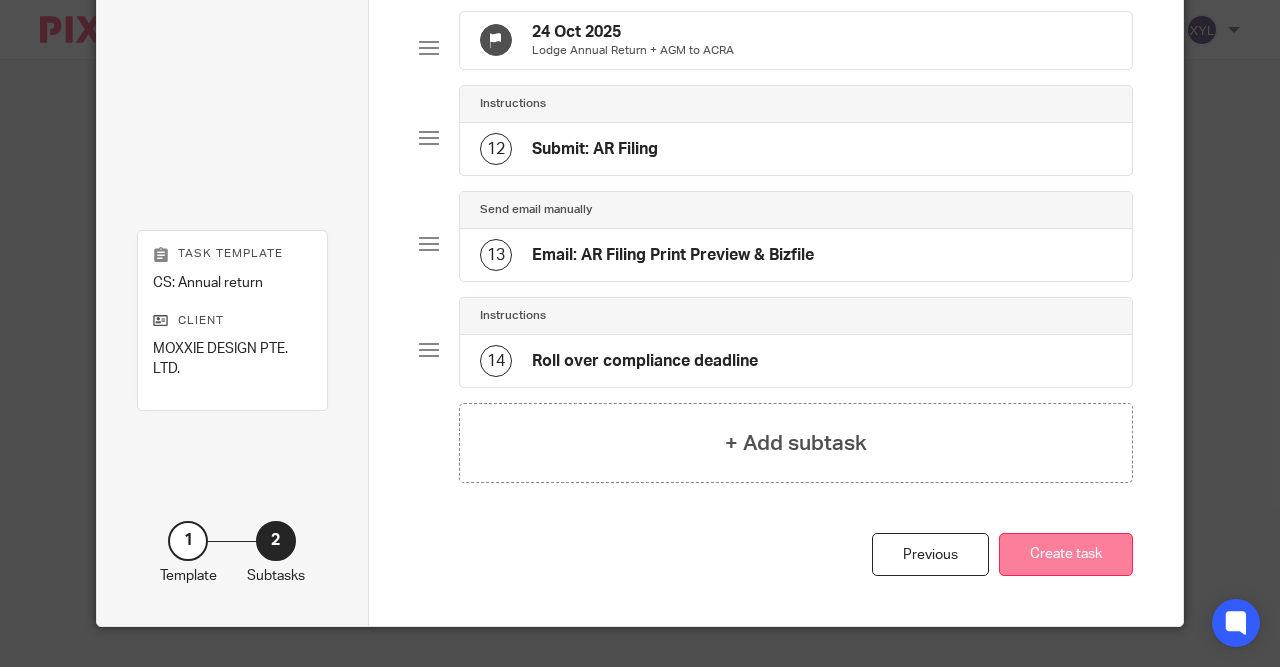 click on "Create task" at bounding box center [1066, 554] 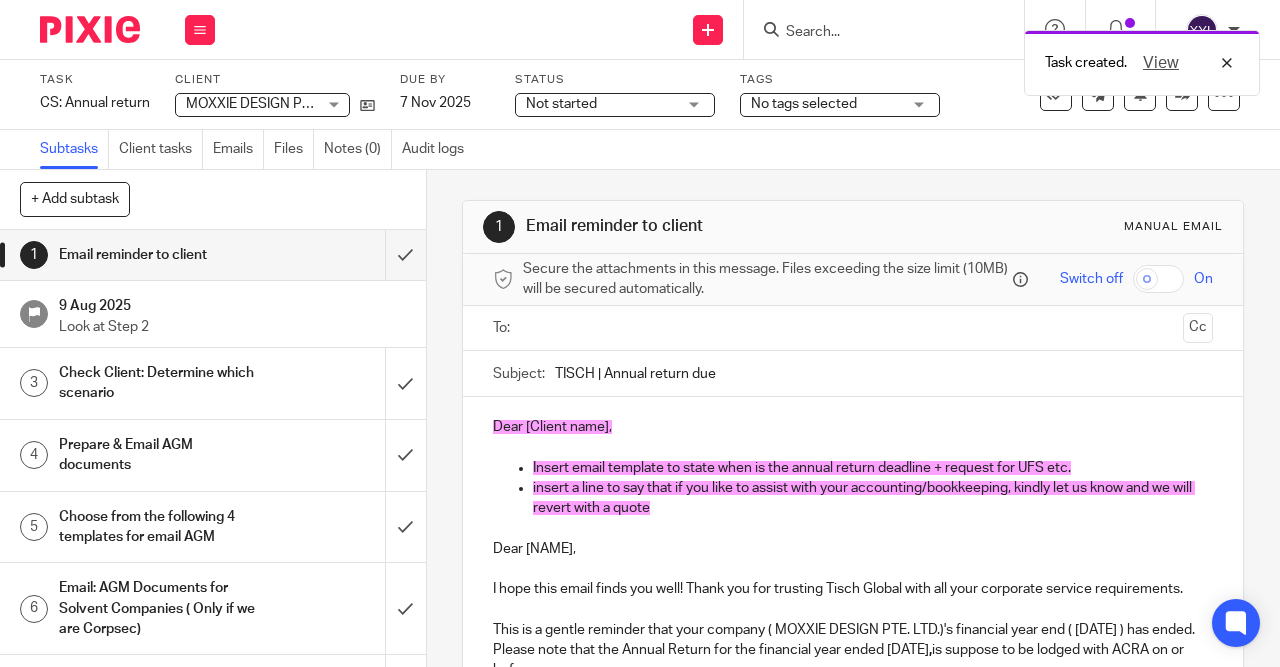 scroll, scrollTop: 0, scrollLeft: 0, axis: both 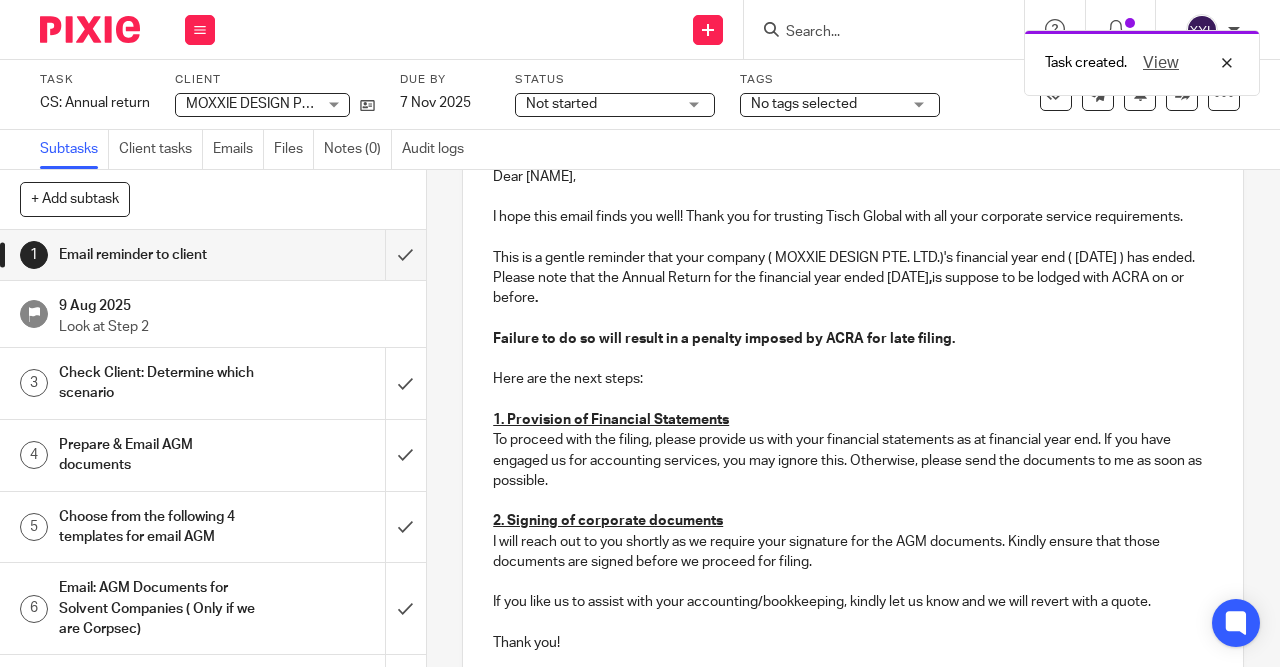 click on "I will reach out to you shortly as we require your signature for the AGM documents. Kindly ensure that those documents are signed before we proceed for filing." at bounding box center (853, 552) 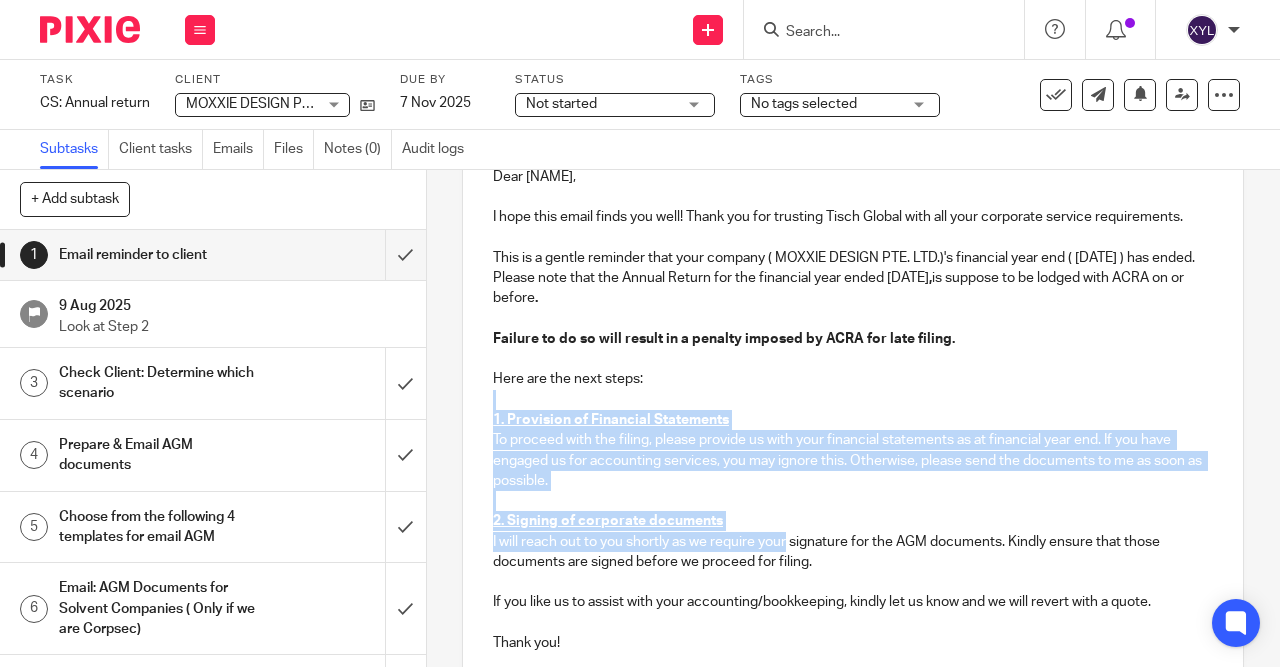 drag, startPoint x: 788, startPoint y: 527, endPoint x: 476, endPoint y: 368, distance: 350.17853 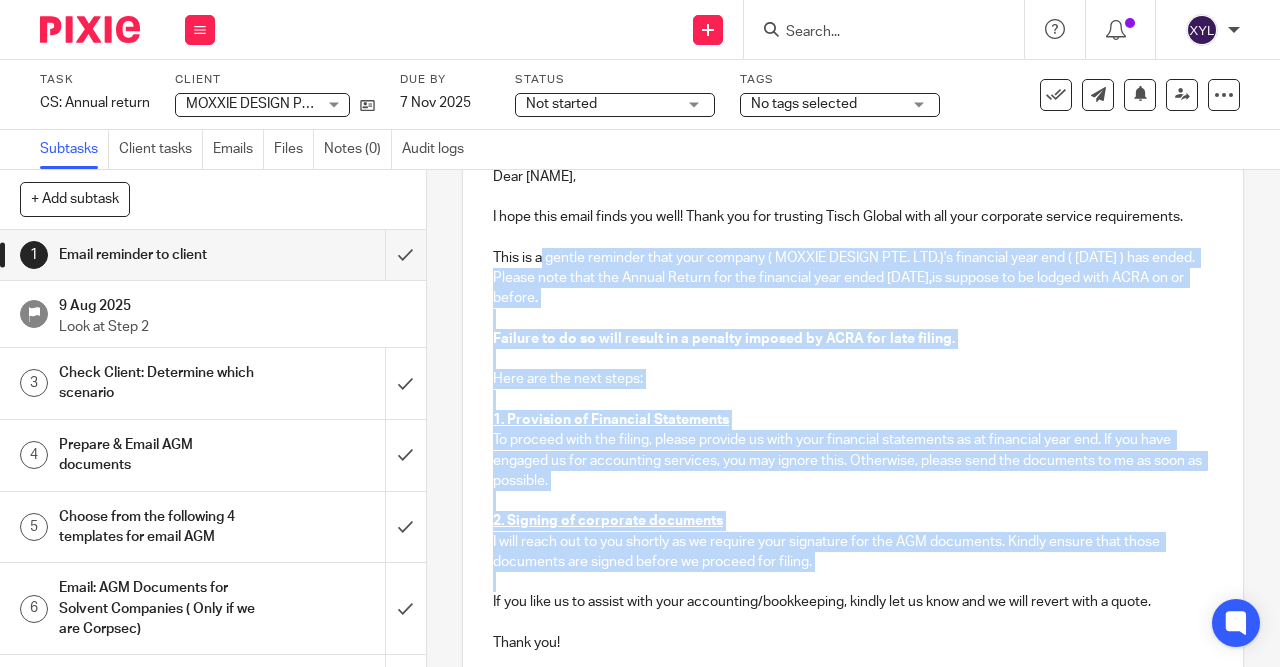 drag, startPoint x: 824, startPoint y: 555, endPoint x: 541, endPoint y: 249, distance: 416.8033 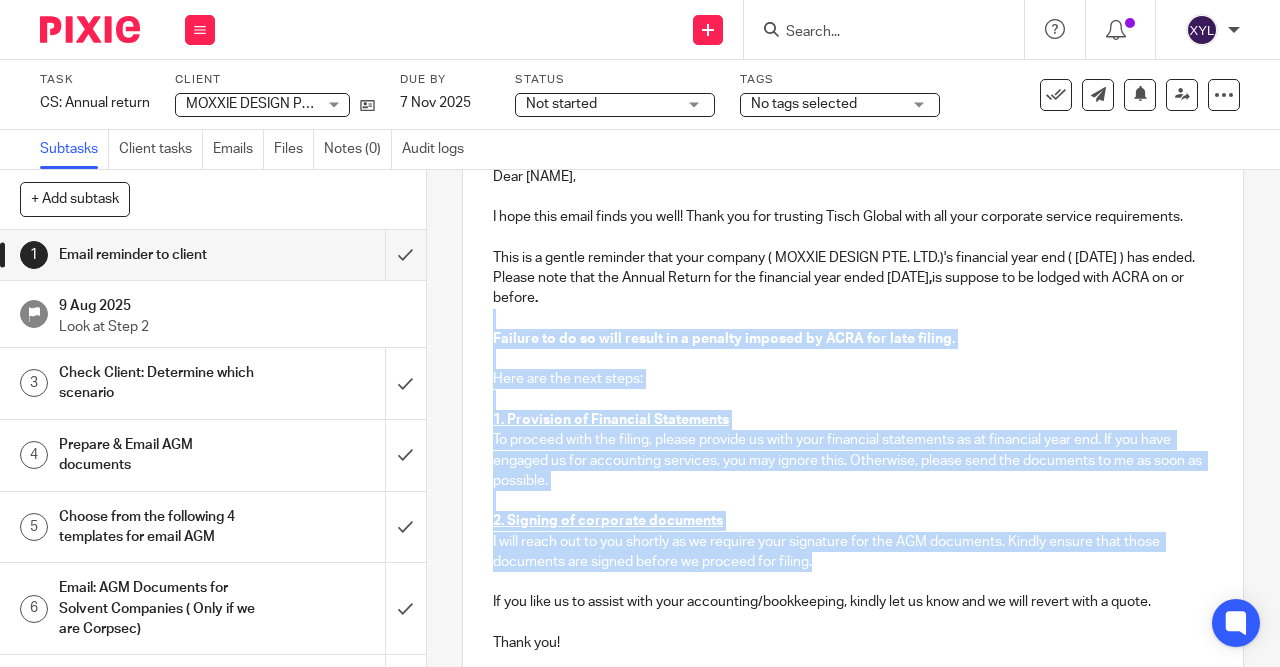 drag, startPoint x: 822, startPoint y: 539, endPoint x: 543, endPoint y: 301, distance: 366.72195 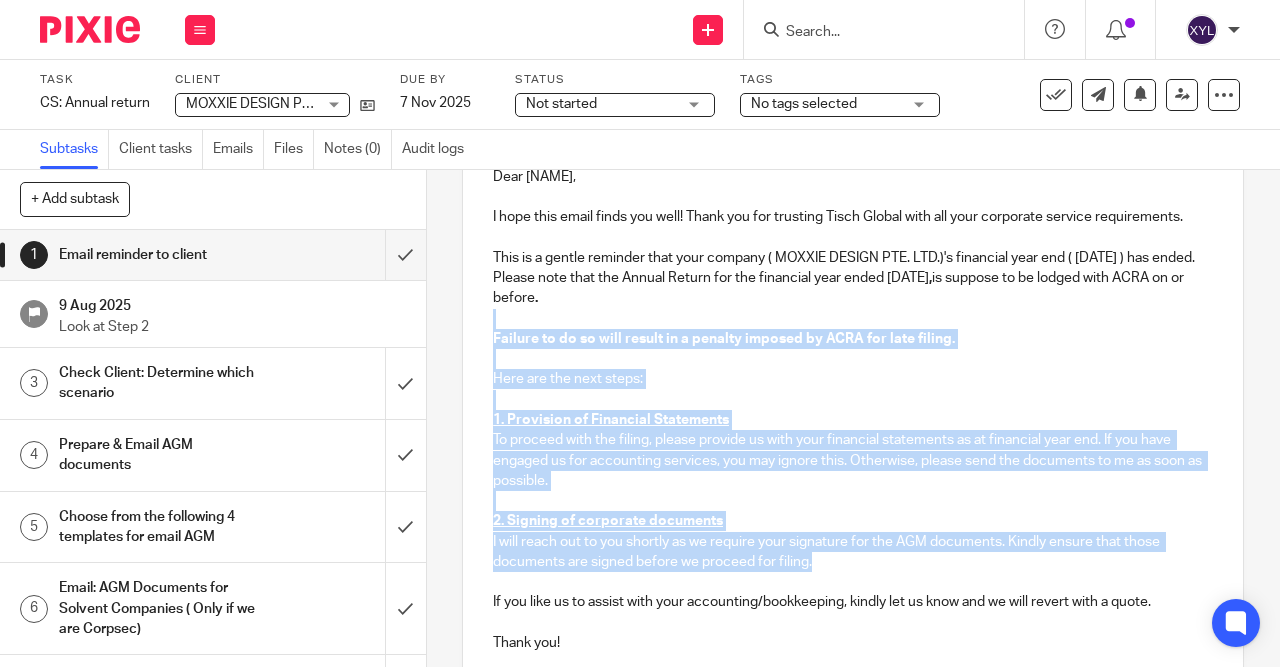 click on "Dear [Client name], Insert email template to state when is the annual return deadline + request for UFS etc. insert a line to say that if you like to assist with your accounting/bookkeeping, kindly let us know and we will revert with a quote Dear [NAME], I hope this email finds you well! Thank you for trusting Tisch Global with all your corporate service requirements. This is a gentle reminder that your company ( MOXXIE DESIGN PTE. LTD.)'s financial year end ( [DATE] ) has ended. Please note that the Annual Return for the financial year ended [DATE], [YEAR] is suppose to be lodged with ACRA on or before [DATE]. Failure to do so will result in a penalty imposed by ACRA for late filing. Here are the next steps: 1. Provision of Financial Statements To proceed with the filing, please provide us with your financial statements as at financial year end. If you have engaged us for accounting services, you may ignore this. Otherwise, please send the documents to me as soon as possible. 2. Signing of corporate documents Thank you!" at bounding box center [853, 346] 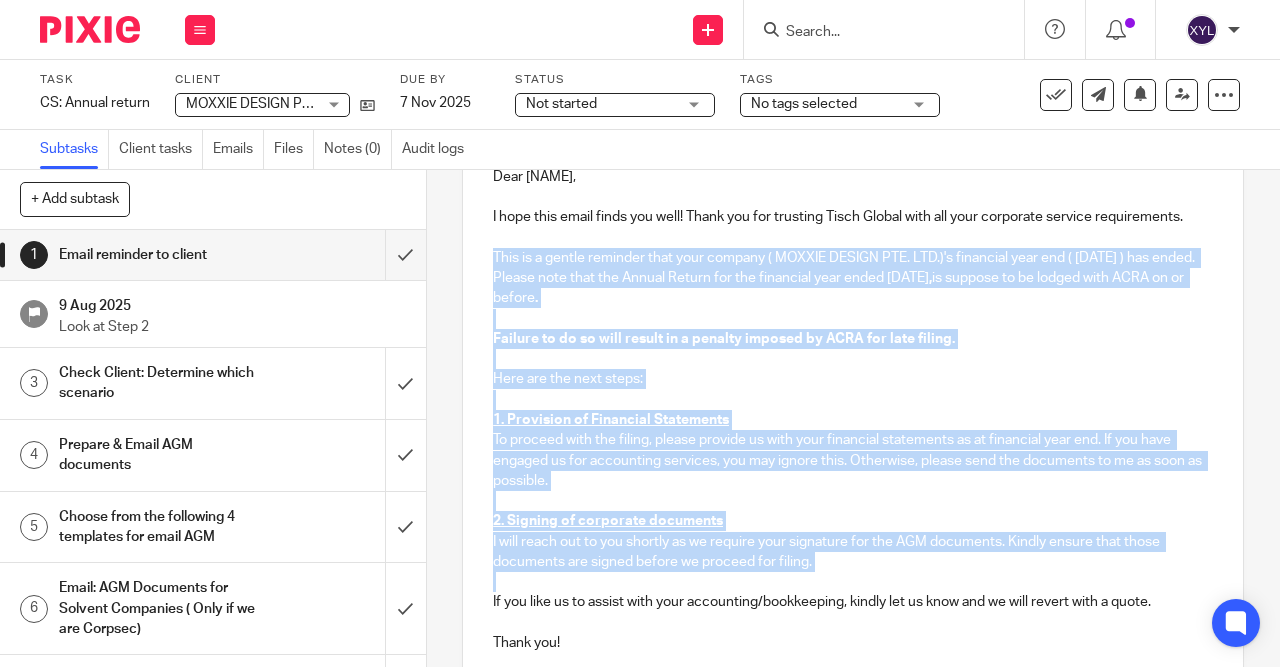 drag, startPoint x: 488, startPoint y: 250, endPoint x: 853, endPoint y: 551, distance: 473.10254 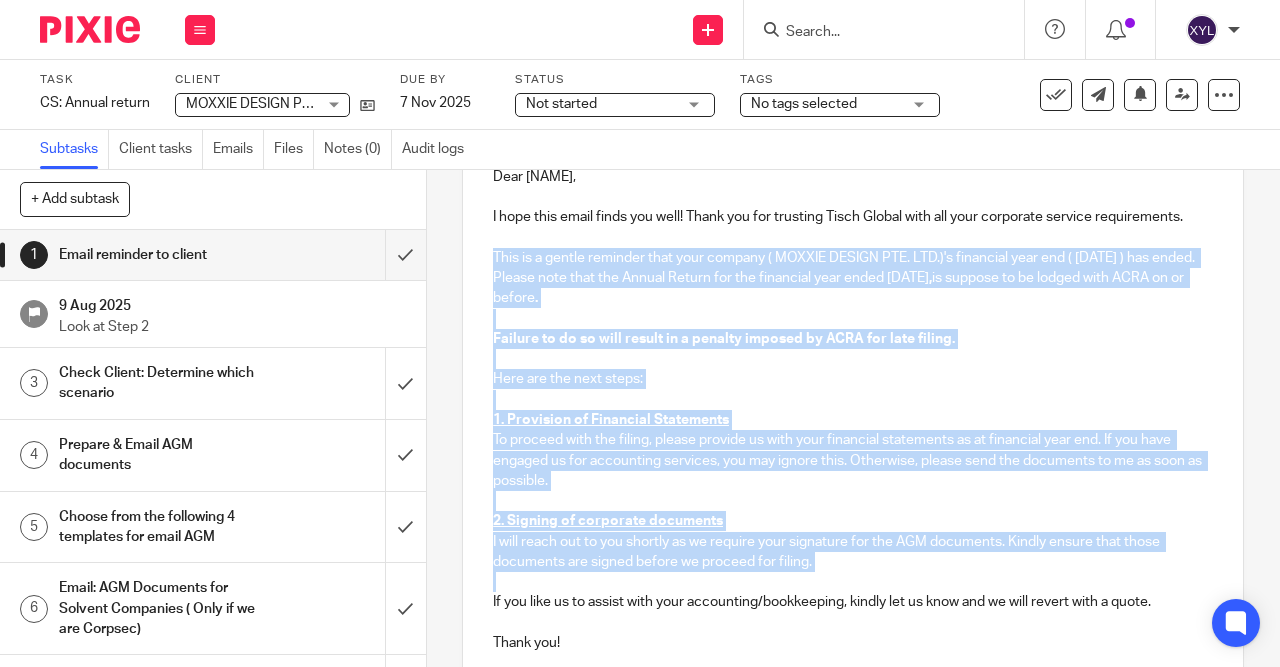 copy on "This is a gentle reminder that your company ( MOXXIE DESIGN PTE. LTD.)'s financial year end ( [DATE] ) has ended. Please note that the Annual Return for the financial year ended [DATE], [YEAR] is suppose to be lodged with ACRA on or before [DATE]. Failure to do so will result in a penalty imposed by ACRA for late filing. Here are the next steps: 1. Provision of Financial Statements To proceed with the filing, please provide us with your financial statements as at financial year end. If you have engaged us for accounting services, you may ignore this. Otherwise, please send the documents to me as soon as possible. 2. Signing of corporate documents I will reach out to you shortly as we require your signature for the AGM documents. Kindly ensure that those documents are signed before we proceed for filing." 